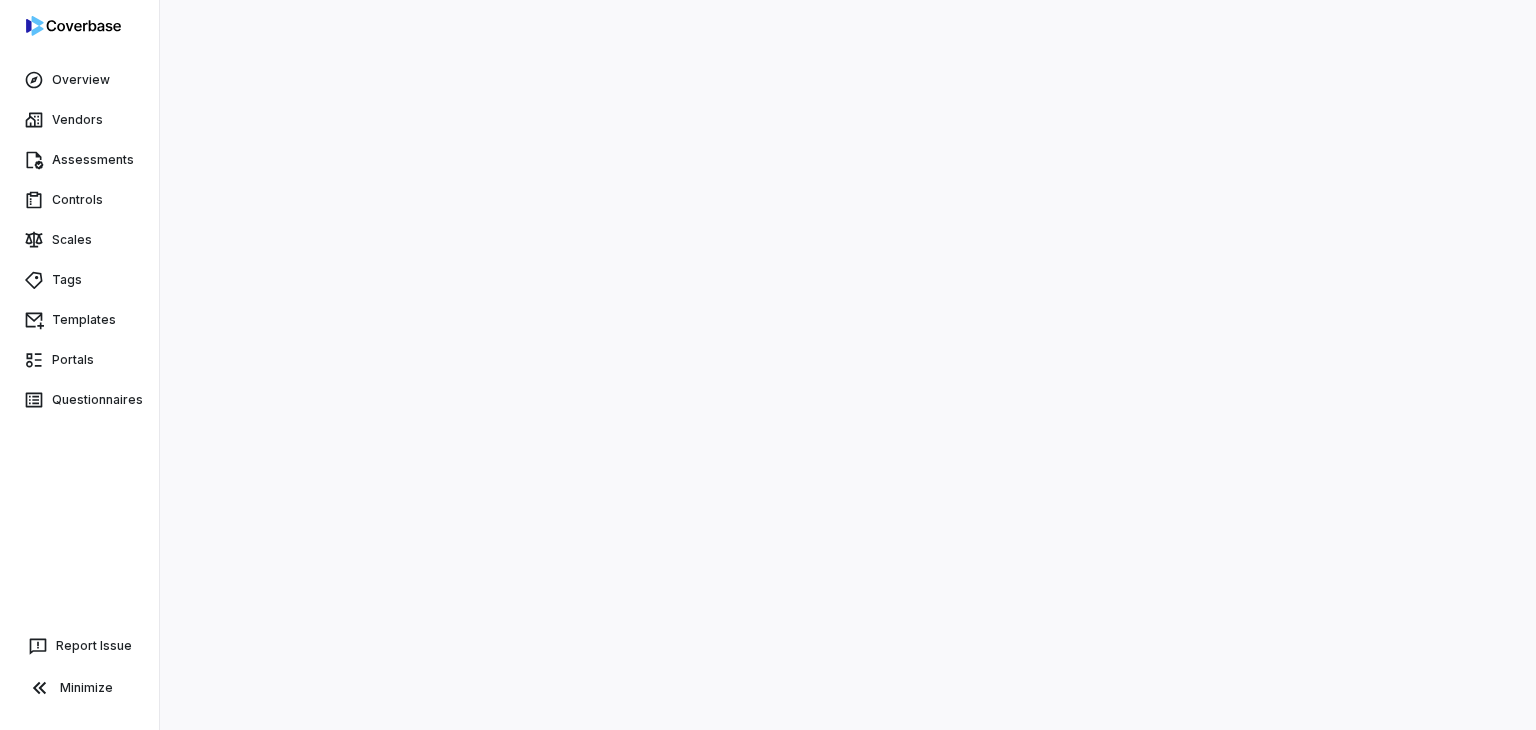 scroll, scrollTop: 0, scrollLeft: 0, axis: both 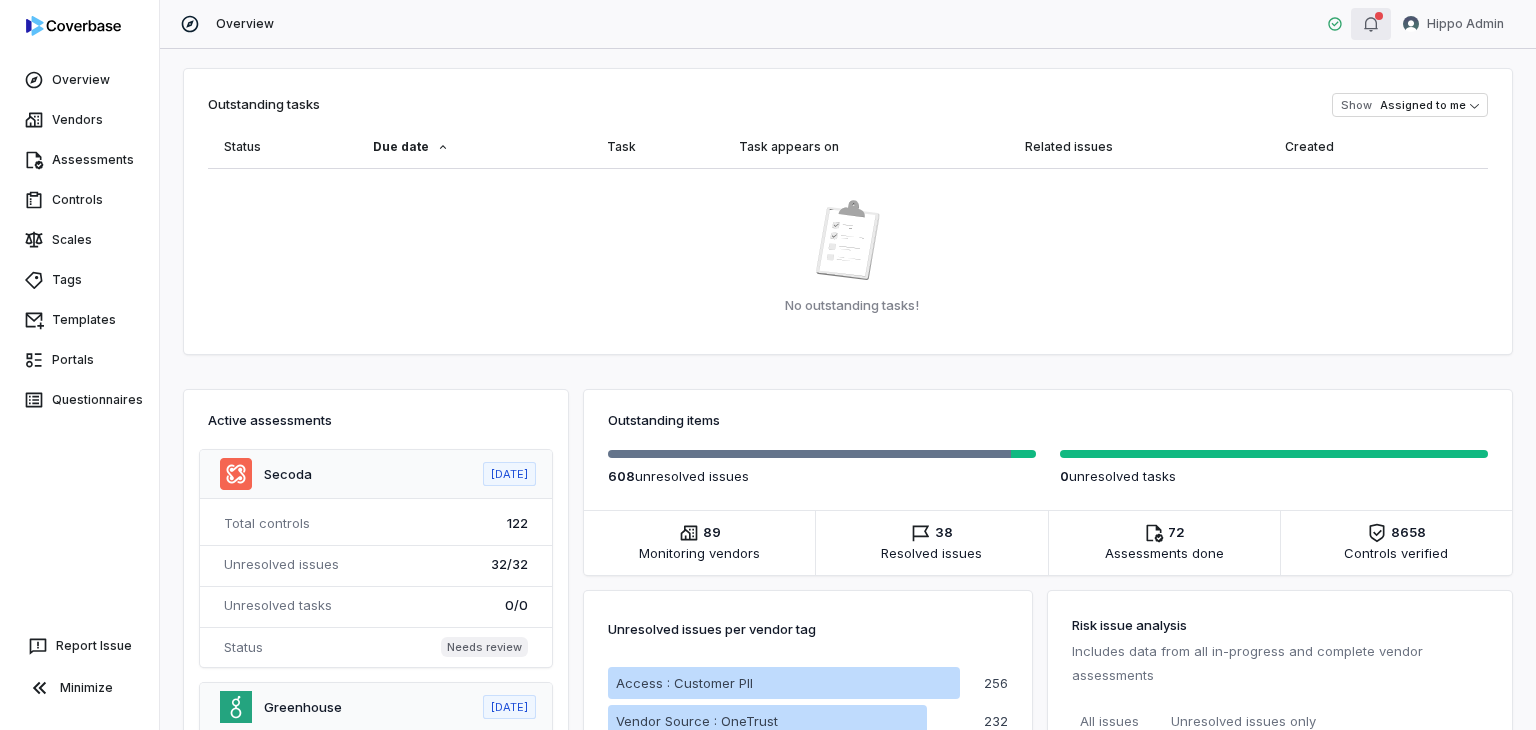 click at bounding box center (1371, 24) 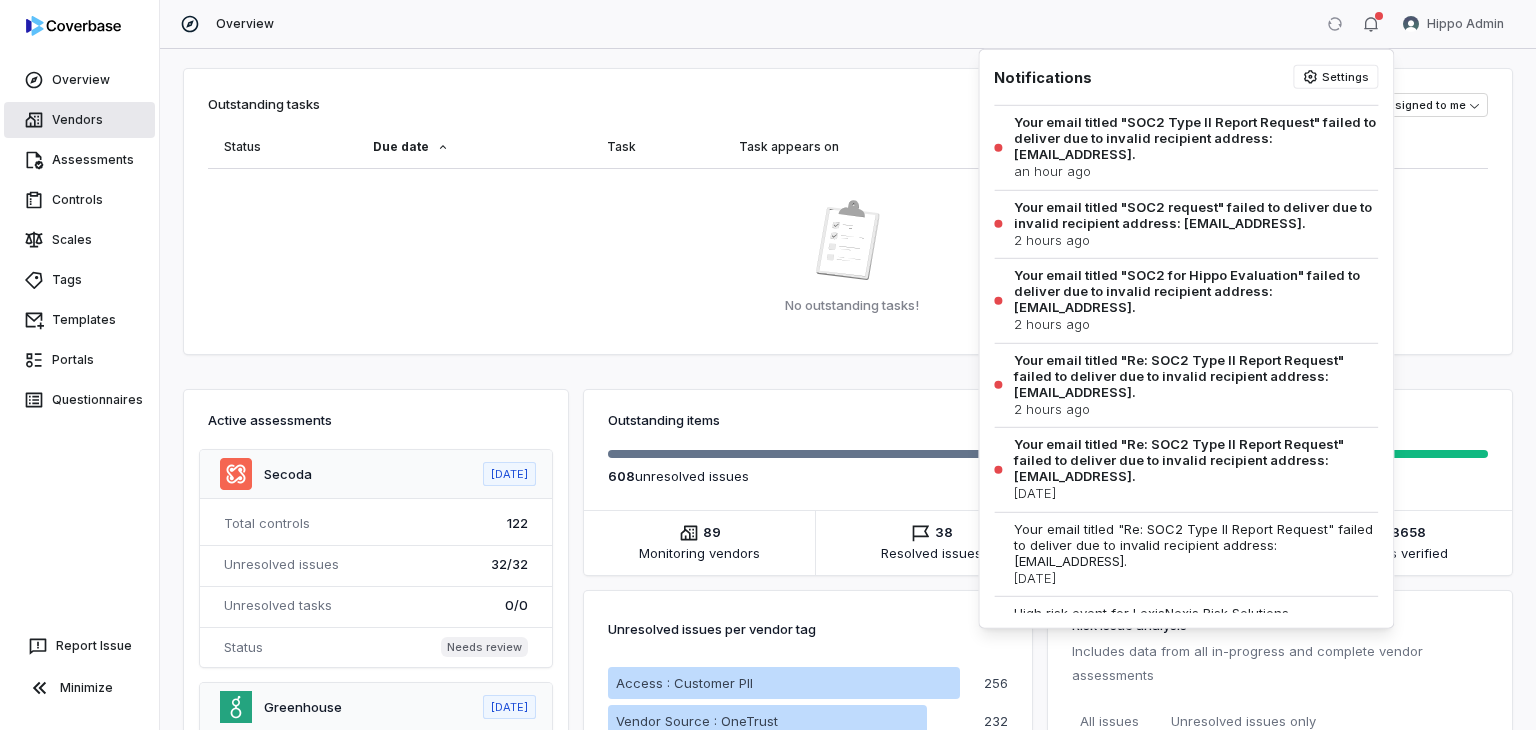 click on "Vendors" at bounding box center (79, 120) 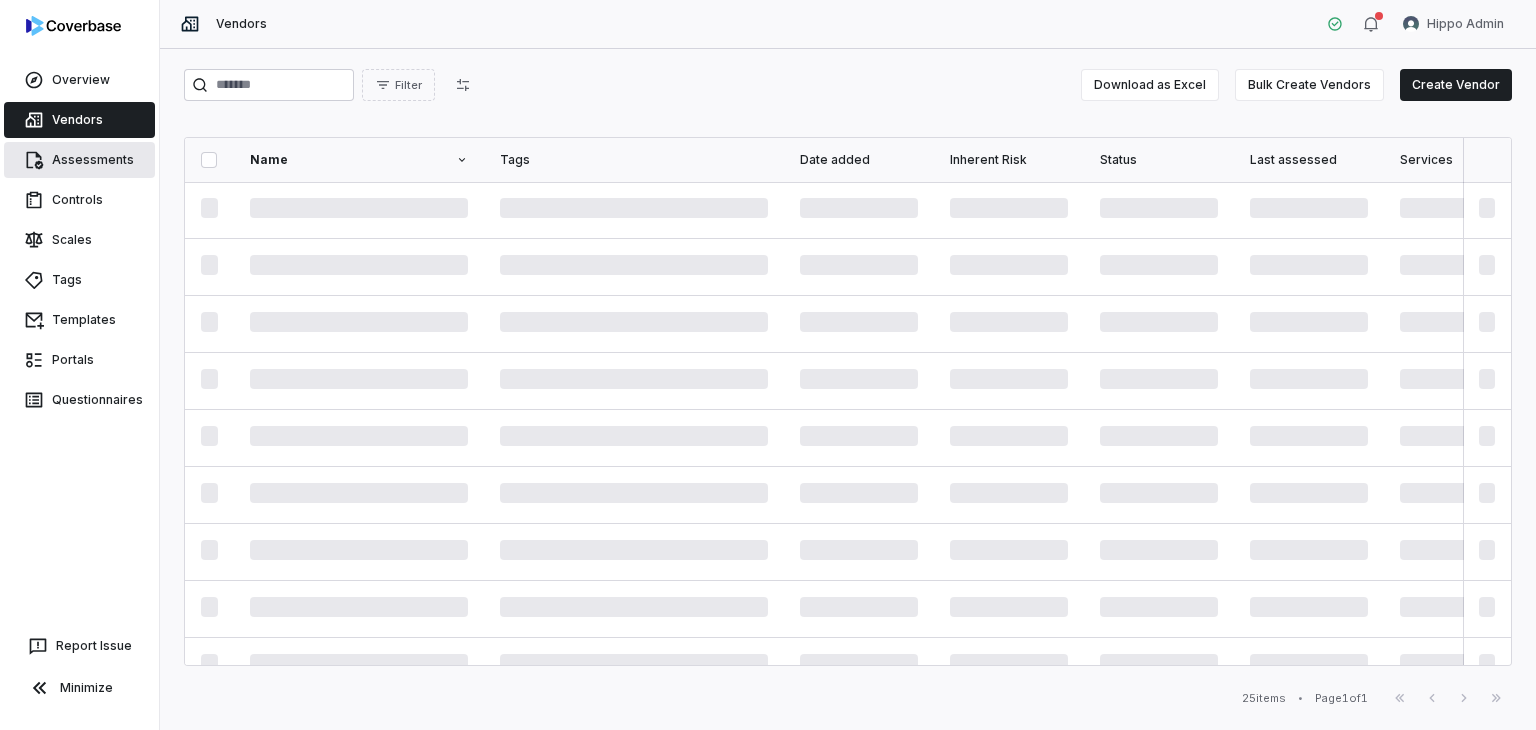 click on "Assessments" at bounding box center (79, 160) 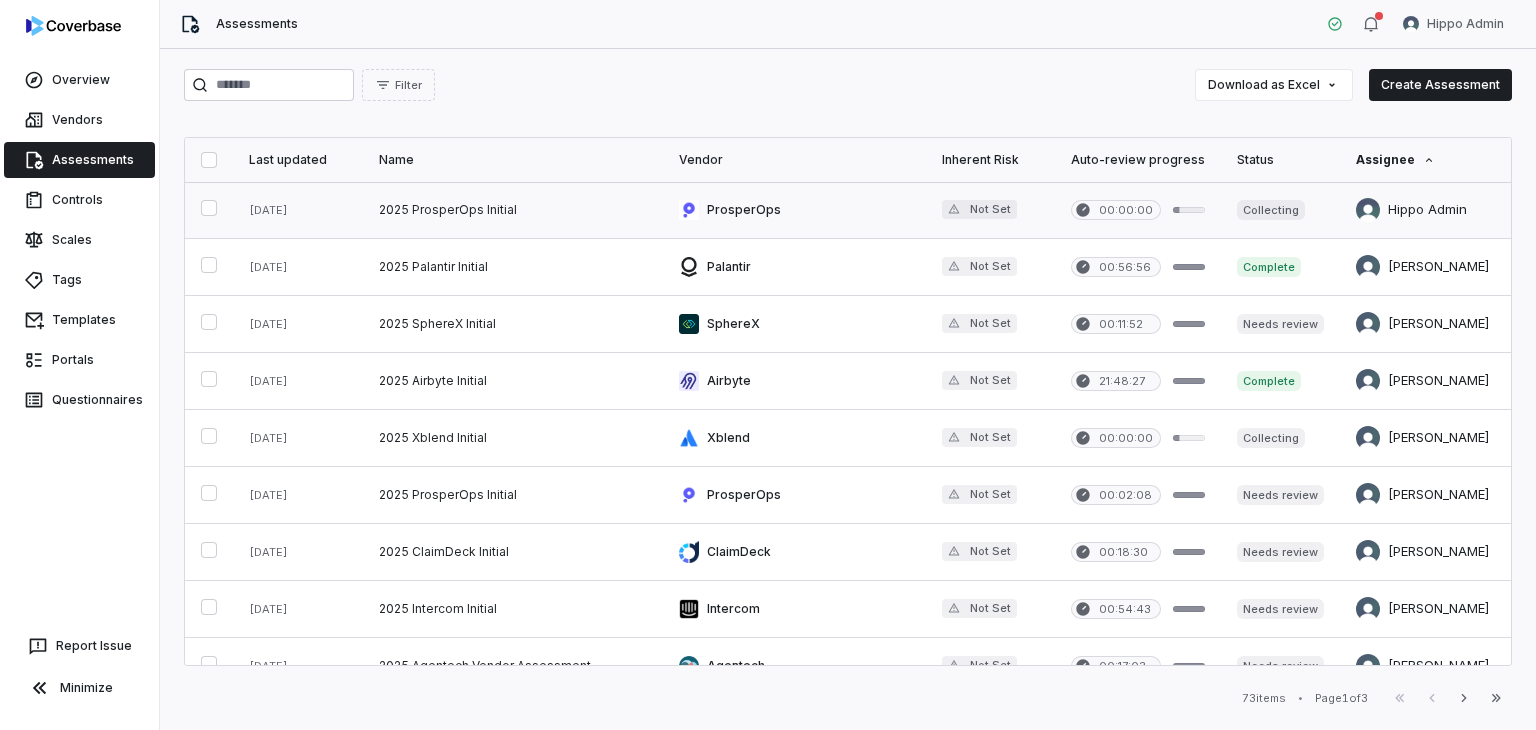 click at bounding box center [794, 210] 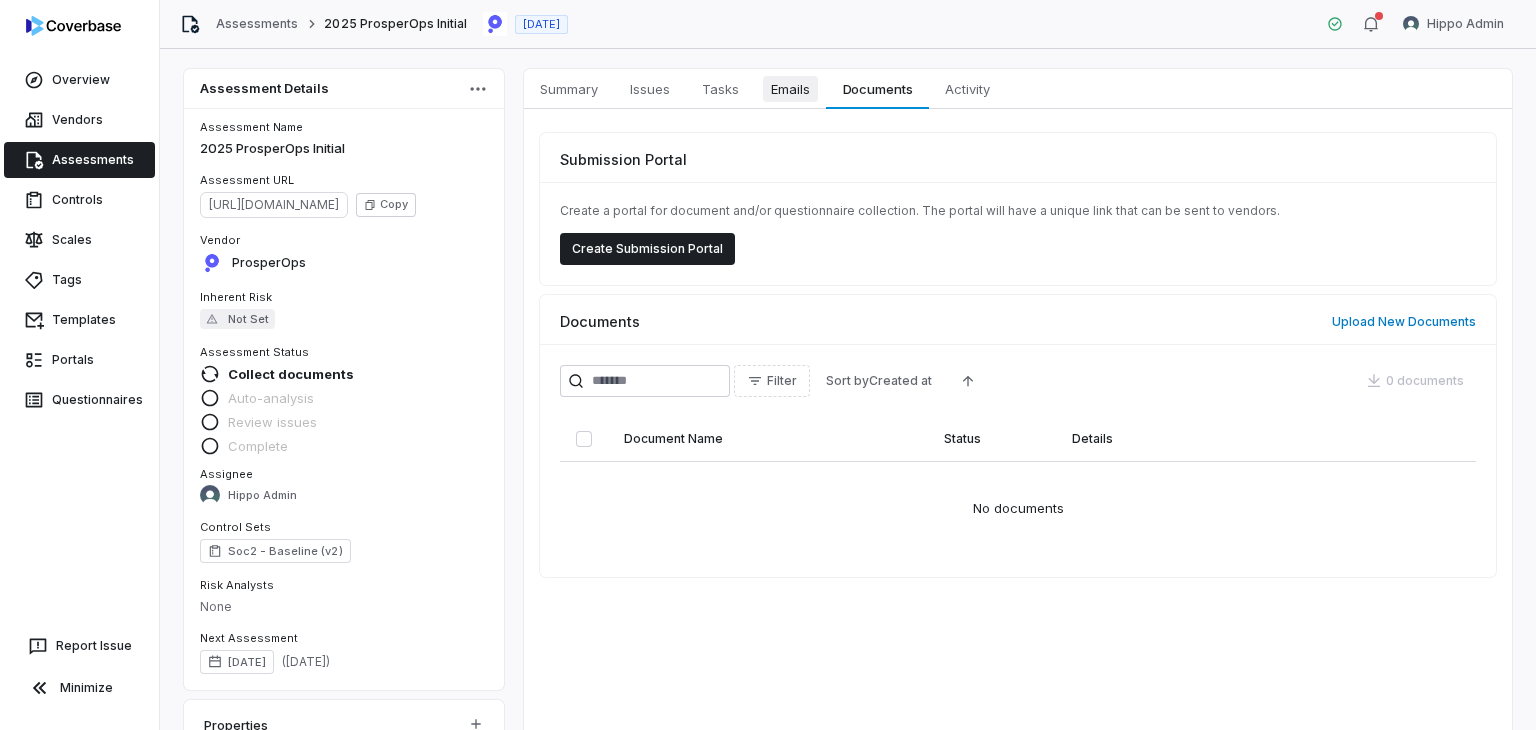 click on "Emails" at bounding box center (790, 89) 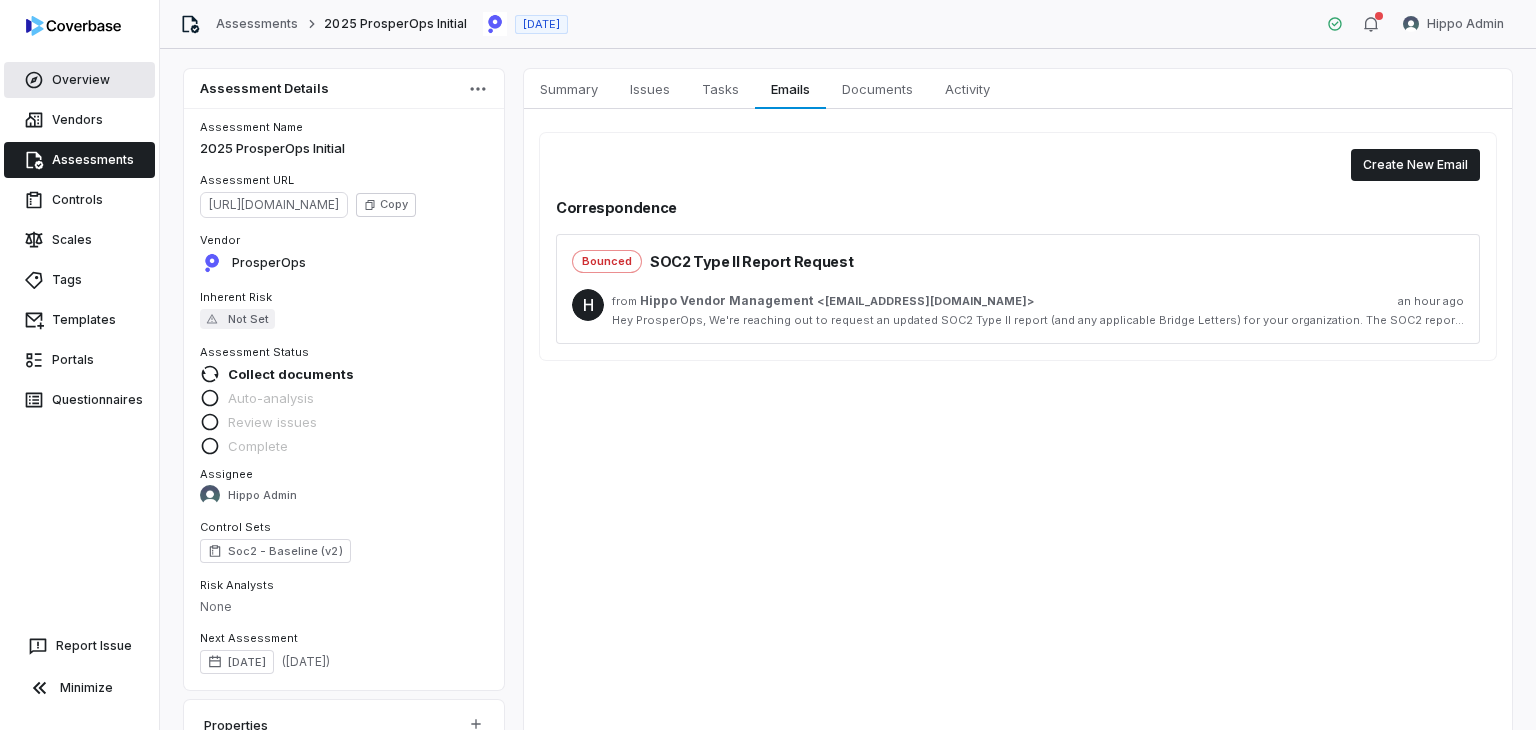 click on "Overview" at bounding box center [79, 80] 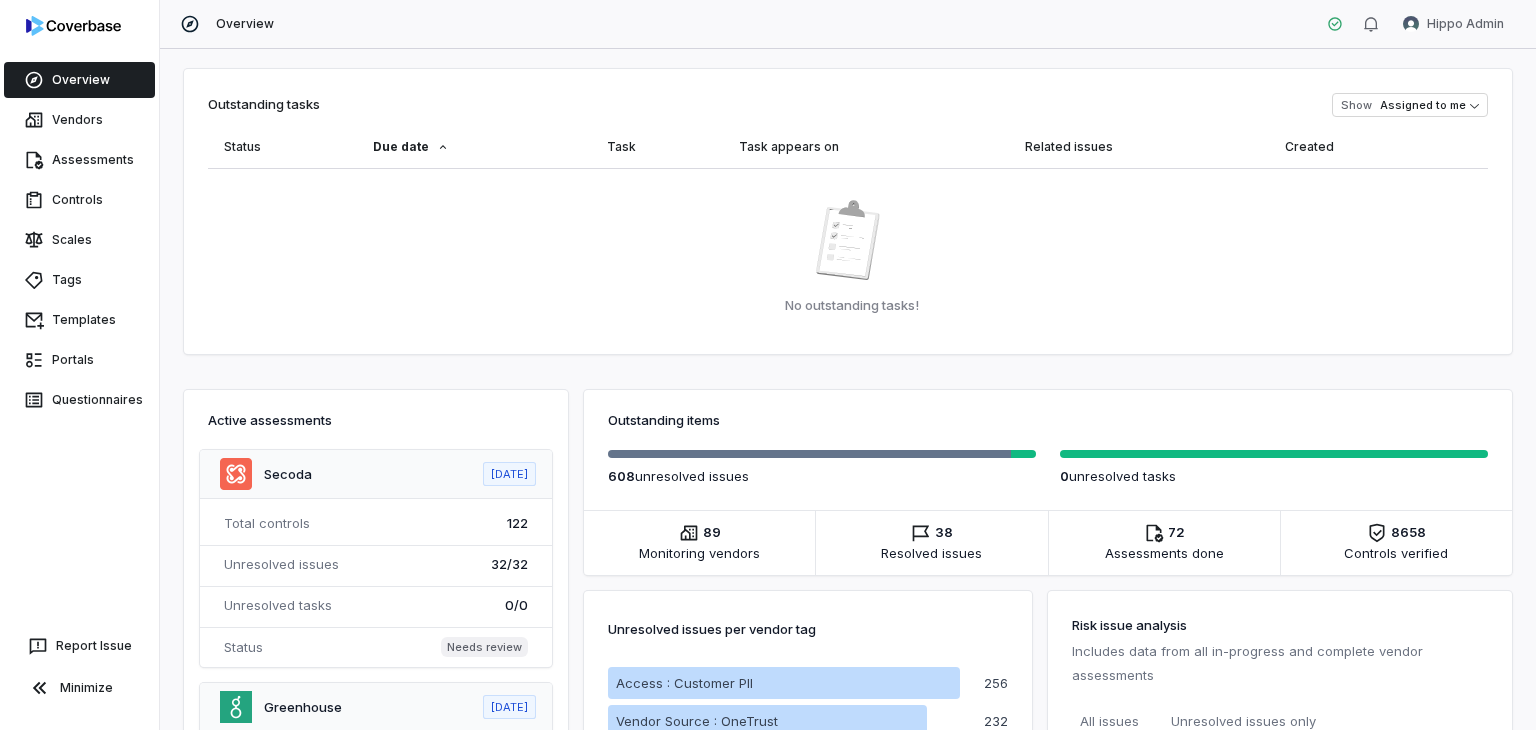 click on "Outstanding tasks Show Assigned to me Status Due date Task Task appears on Related issues Created No outstanding tasks! Active assessments Secoda Jan 2, 2025 Total controls 122 Unresolved issues 32  /  32 Unresolved tasks 0  /  0 Status Needs review Greenhouse Mar 5, 2025 Total controls 114 Unresolved issues 1  /  1 Unresolved tasks 0  /  0 Status Needs review Zilla Security Feb 11, 2025 Total controls 104 Unresolved issues 15  /  15 Unresolved tasks 0  /  0 Status Needs review HashiCorp Mar 7, 2025 Total controls 105 Unresolved issues 5  /  5 Unresolved tasks 1  /  1 Status Needs review Netsuite Oct 25, 2024 Total controls 122 Unresolved issues 6  /  7 Unresolved tasks 0  /  0 Status Needs review Ensono Feb 4, 2025 Total controls 95 Unresolved issues 1  /  1 Unresolved tasks 0  /  0 Status Needs review ProsperOps Jun 27, 2025 Total controls 96 Unresolved issues 24  /  24 Unresolved tasks 0  /  0 Status Needs review Agentech Jan 16, 2025 Total controls 184 Unresolved issues 27  /  27 Unresolved tasks 0  /  0" at bounding box center [848, 389] 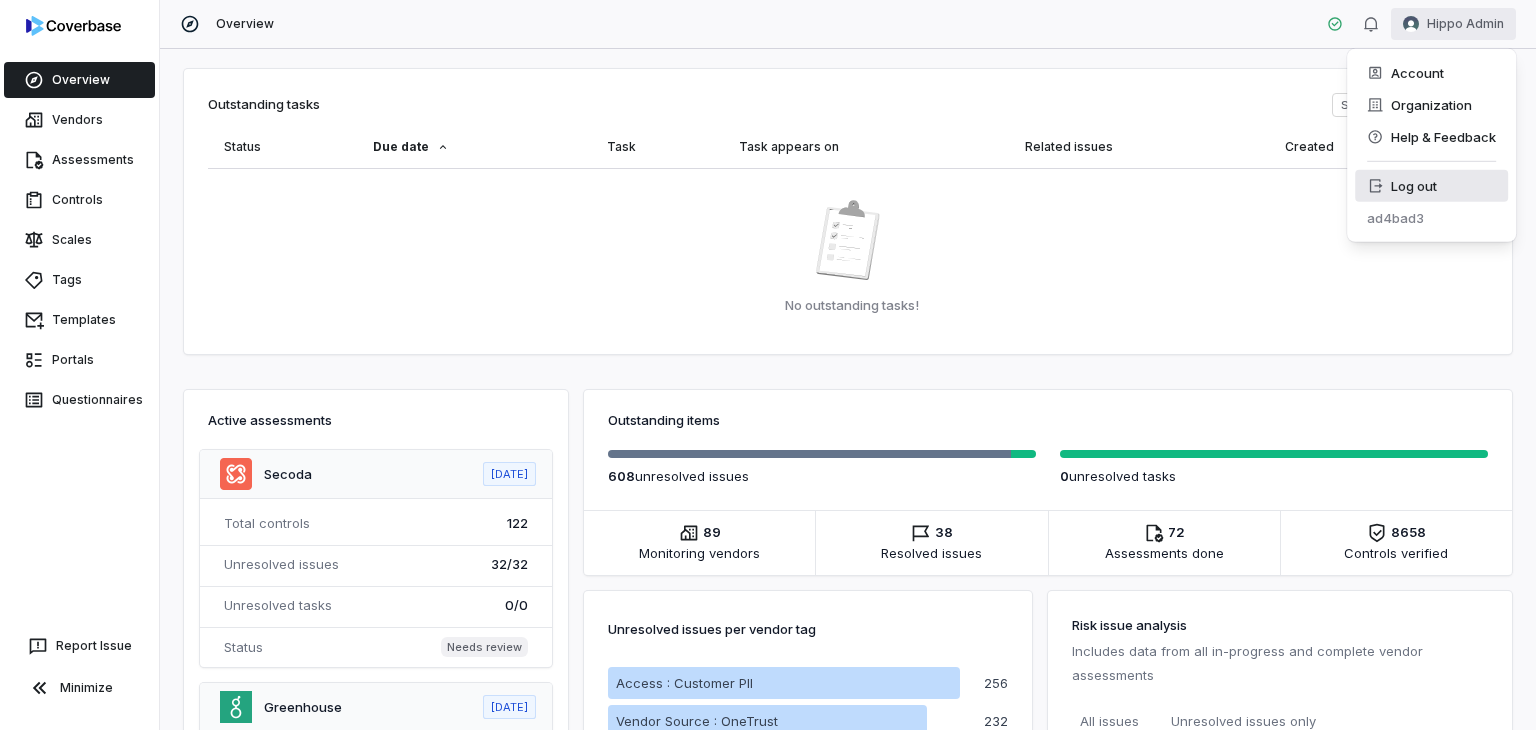 click on "Log out" at bounding box center [1431, 186] 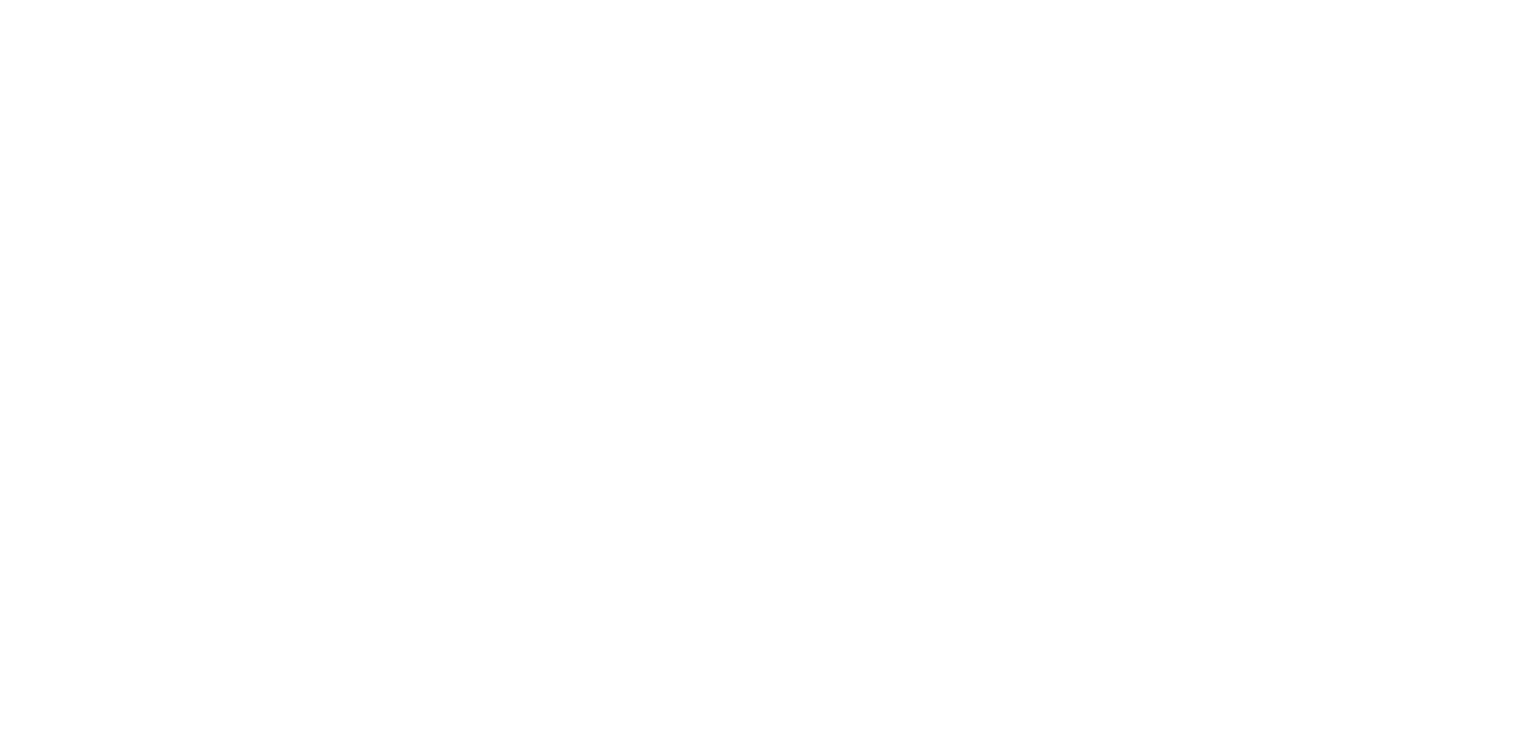 scroll, scrollTop: 0, scrollLeft: 0, axis: both 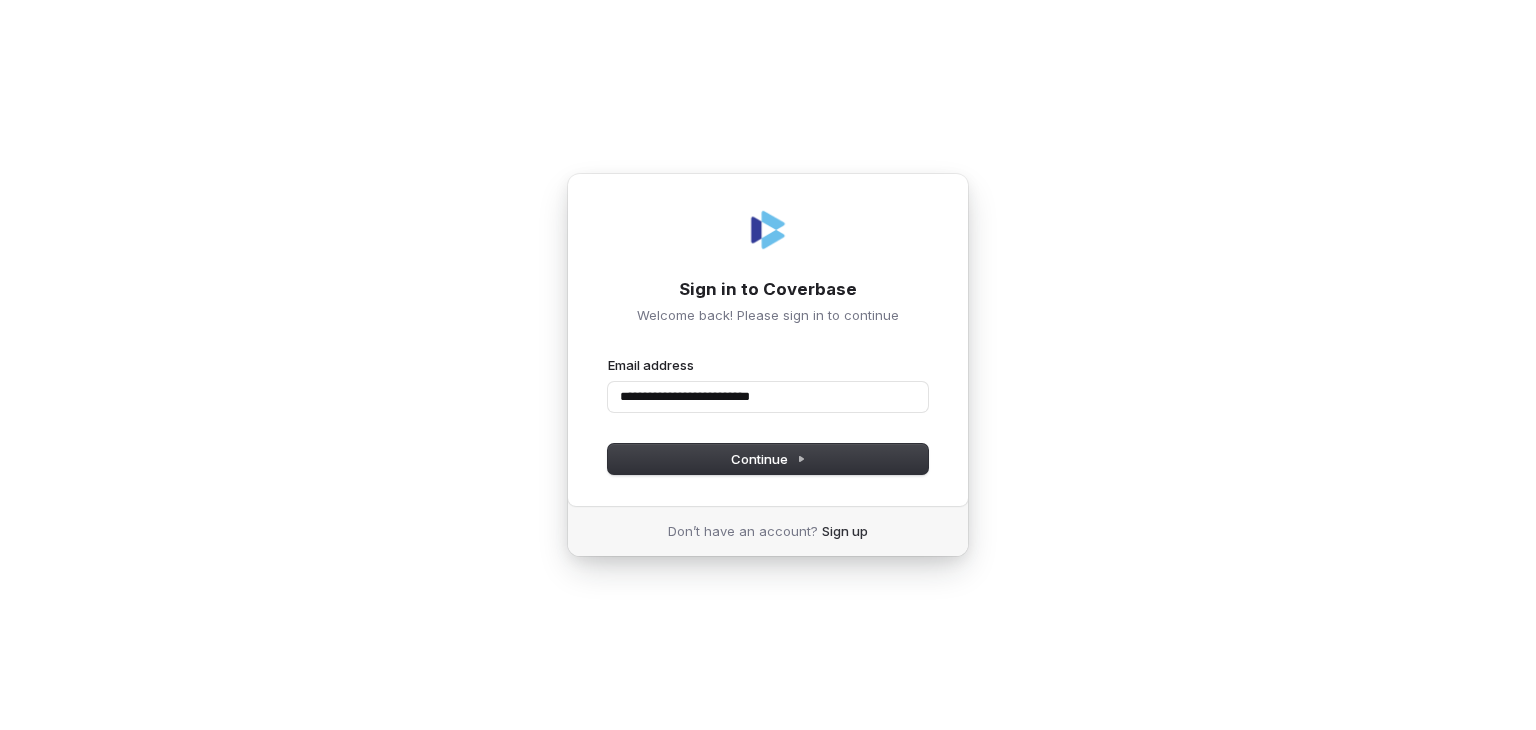 type on "**********" 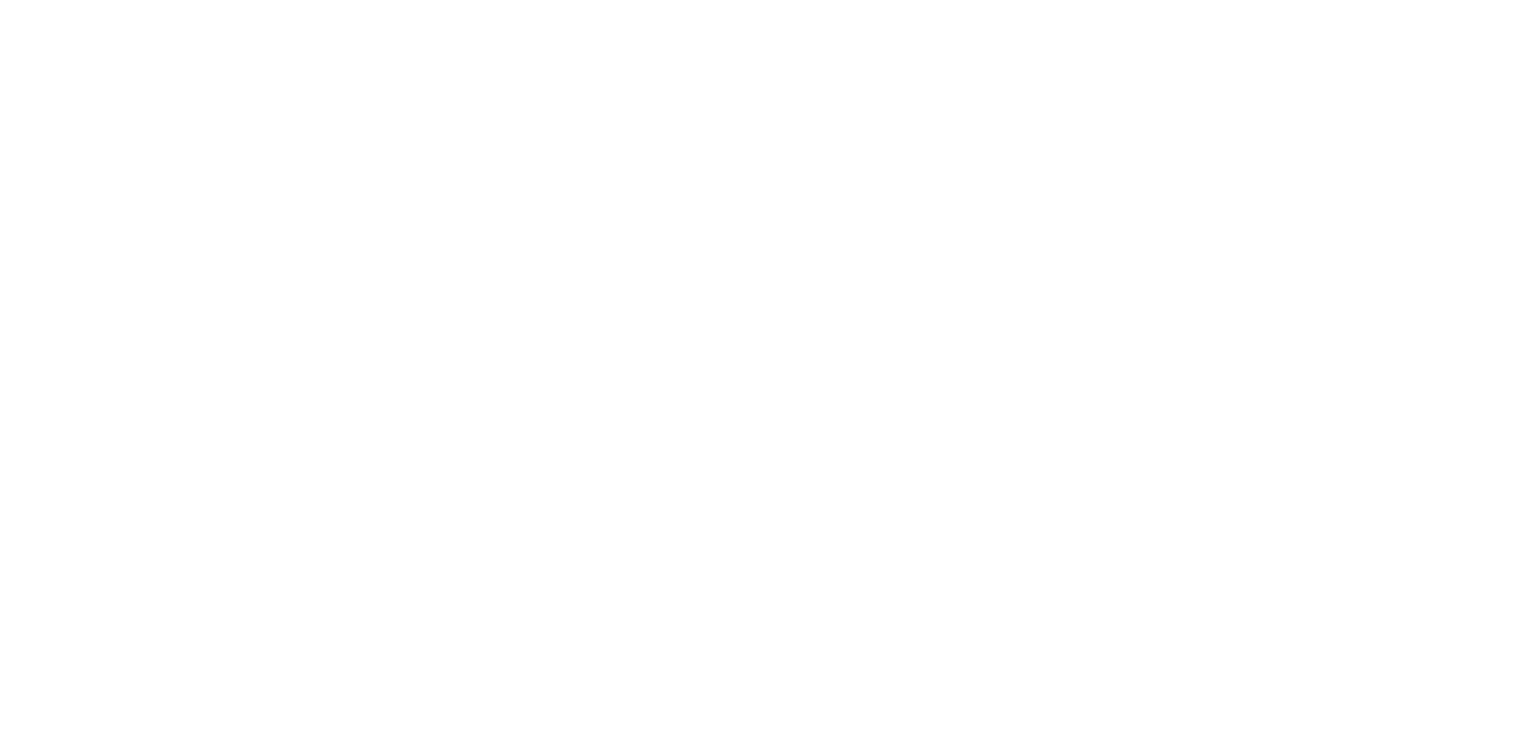 scroll, scrollTop: 0, scrollLeft: 0, axis: both 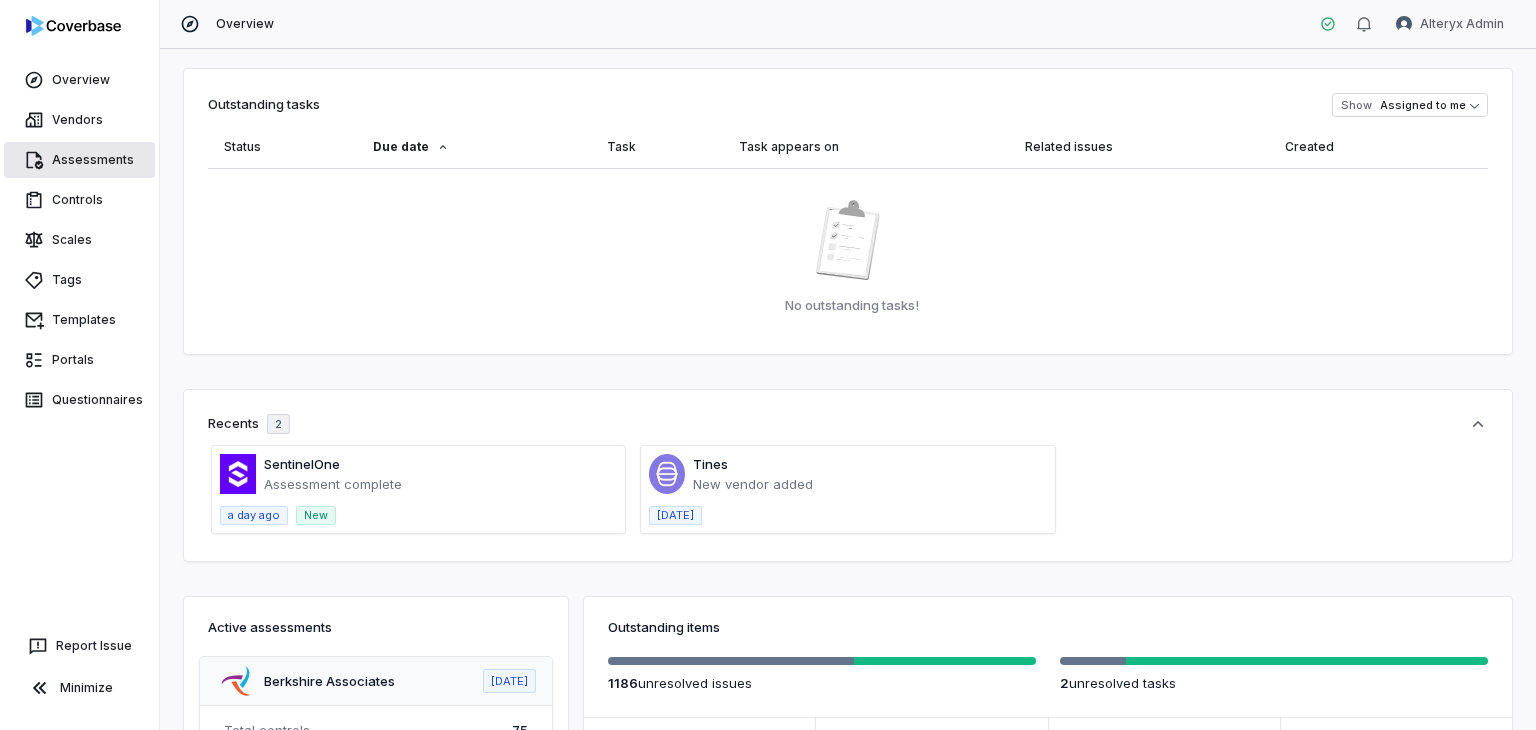 click on "Assessments" at bounding box center [79, 160] 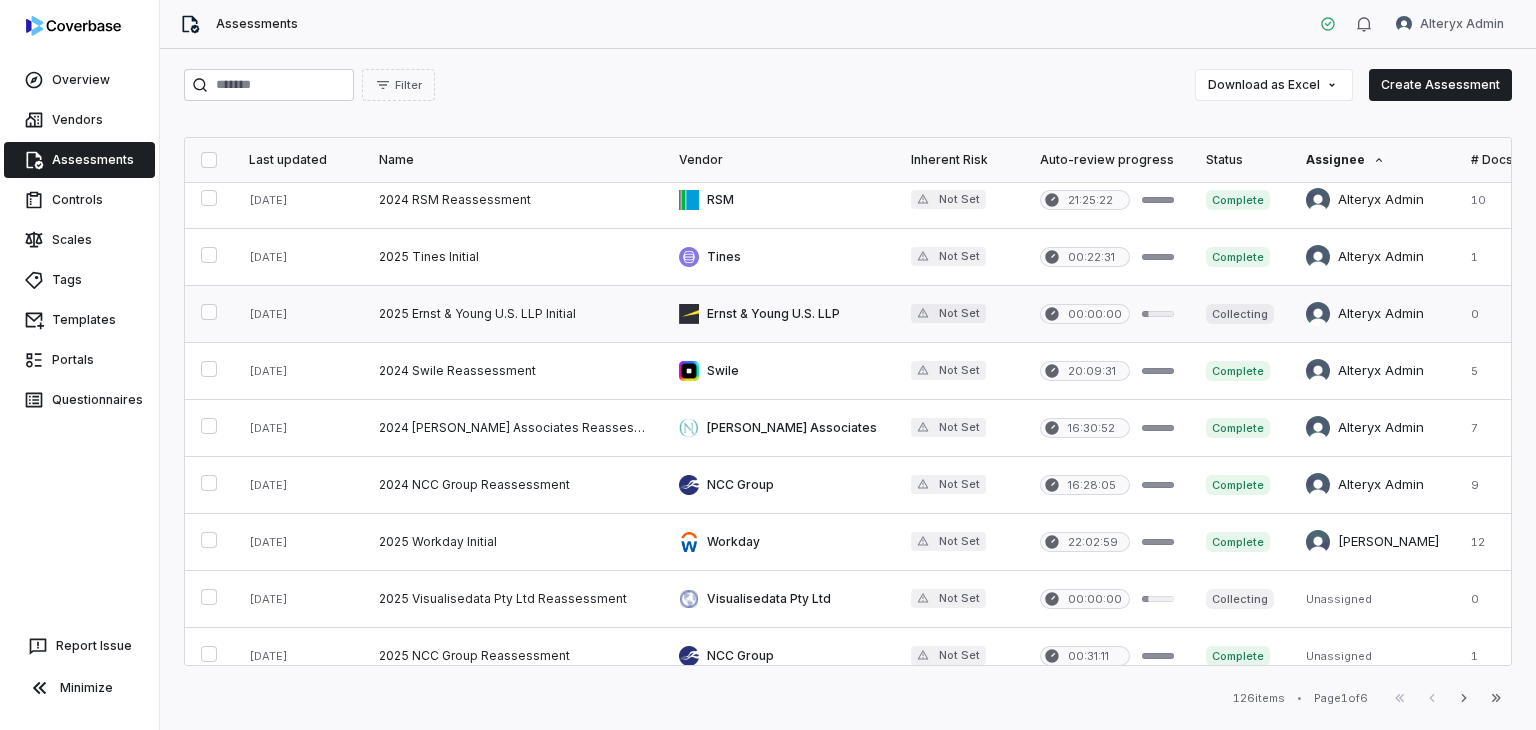 scroll, scrollTop: 100, scrollLeft: 0, axis: vertical 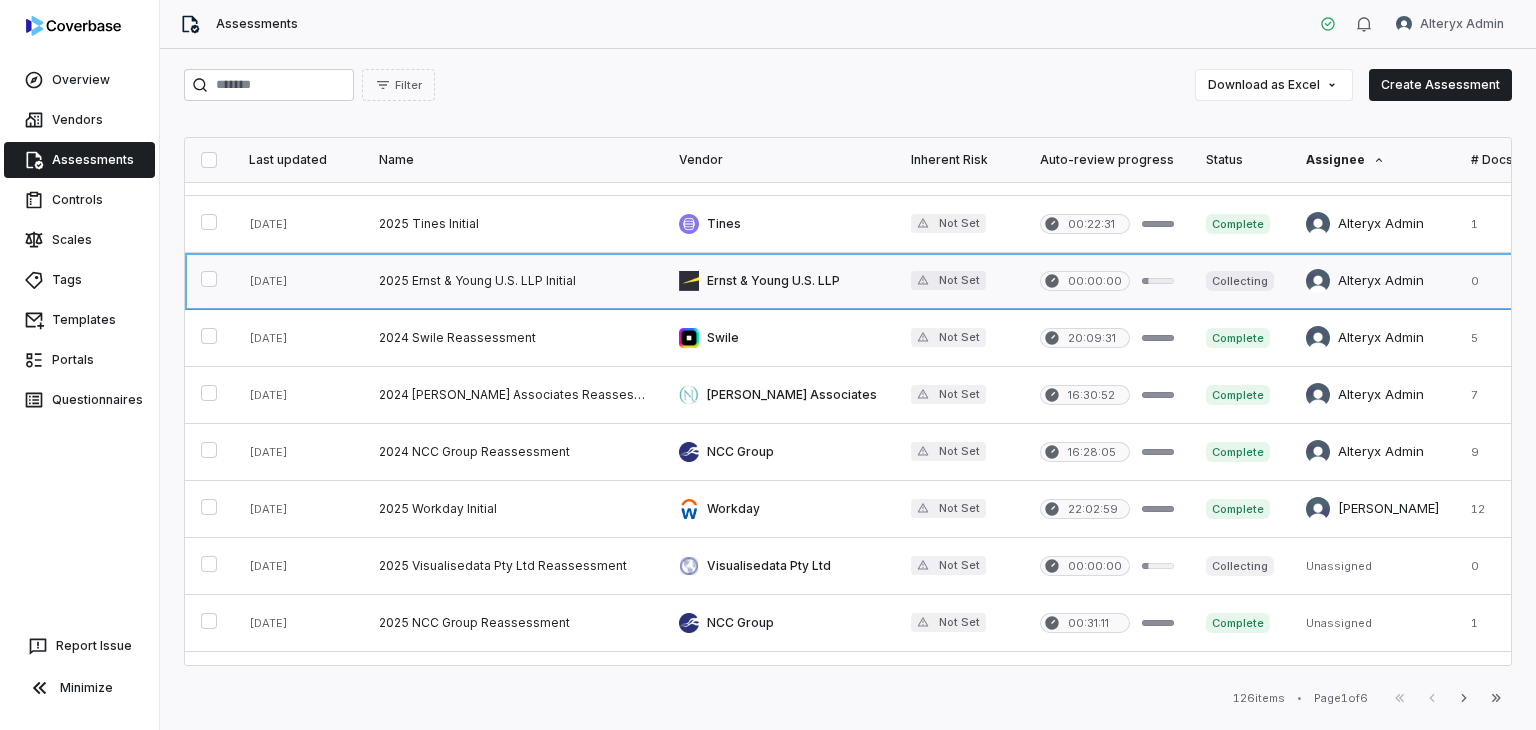 click at bounding box center [513, 281] 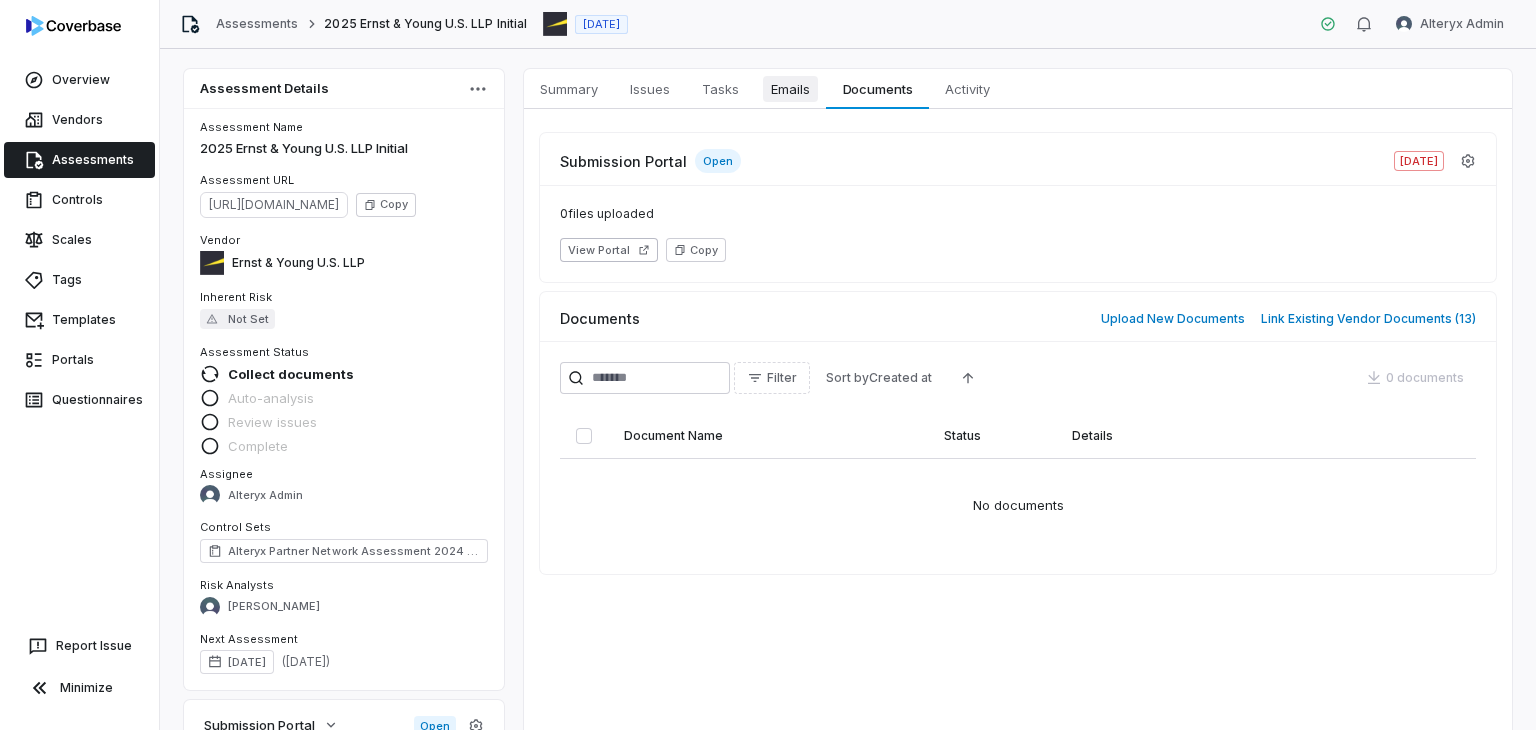 click on "Emails" at bounding box center [790, 89] 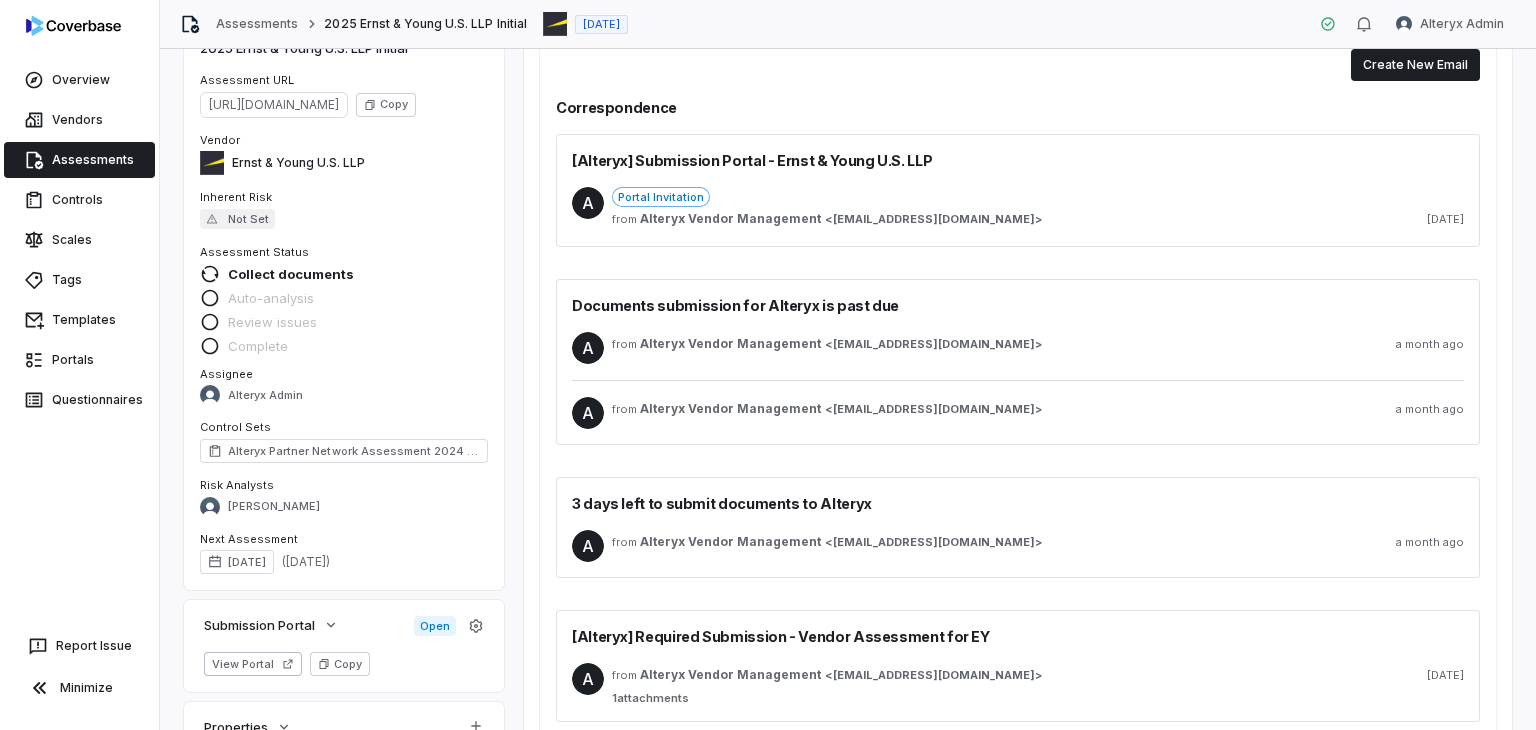 scroll, scrollTop: 168, scrollLeft: 0, axis: vertical 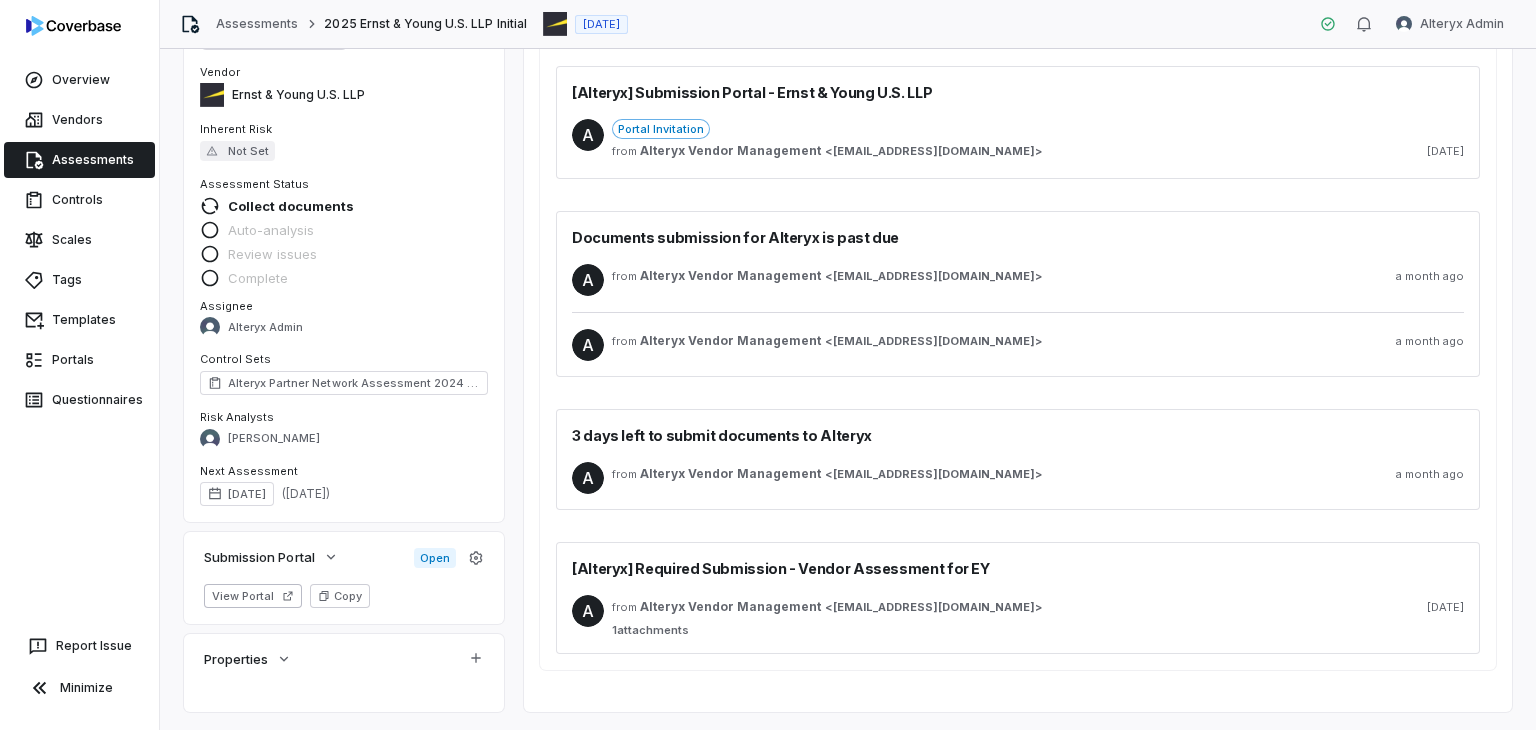 click on "1  attachments" at bounding box center [1038, 630] 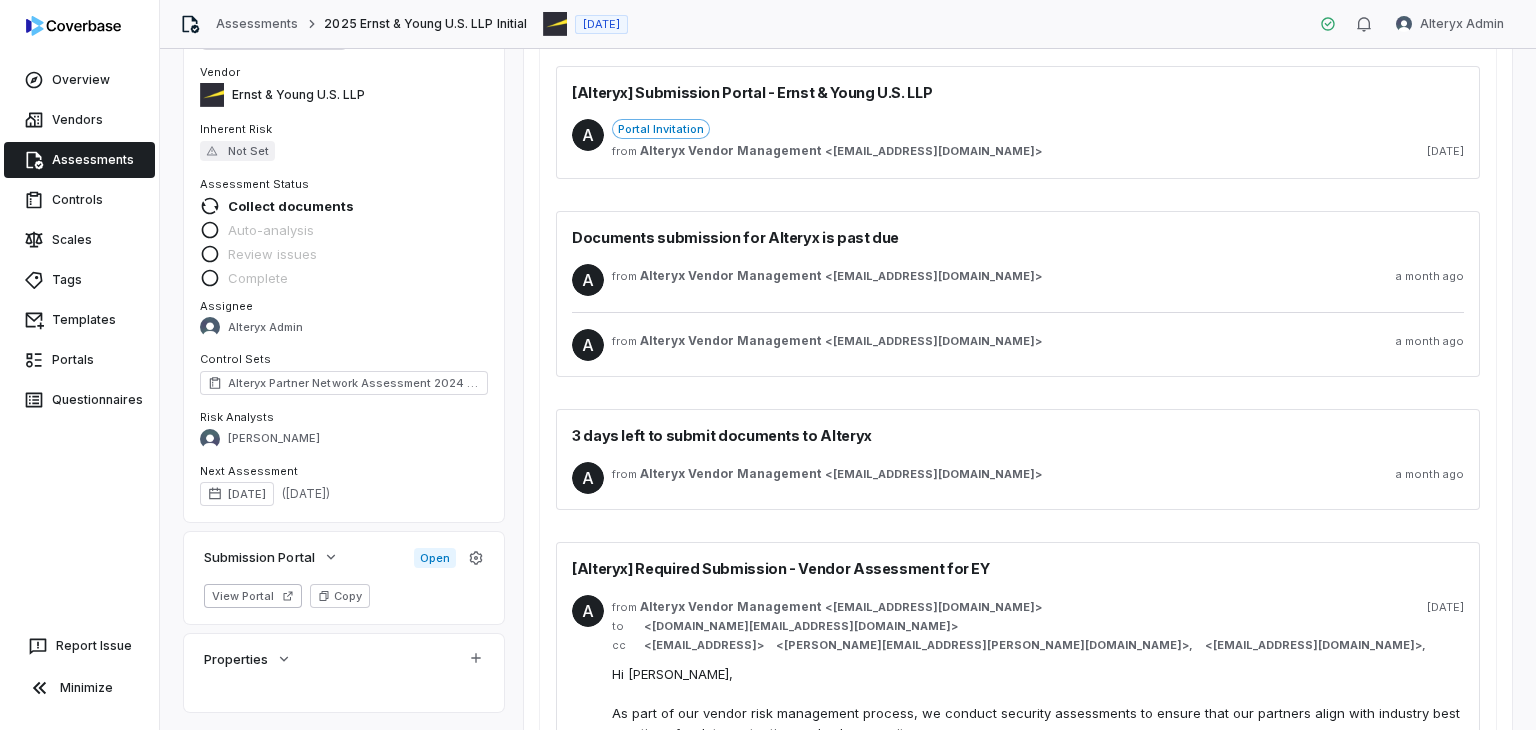 click on "vendorsecurityrisk@alteryx.com" at bounding box center [934, 474] 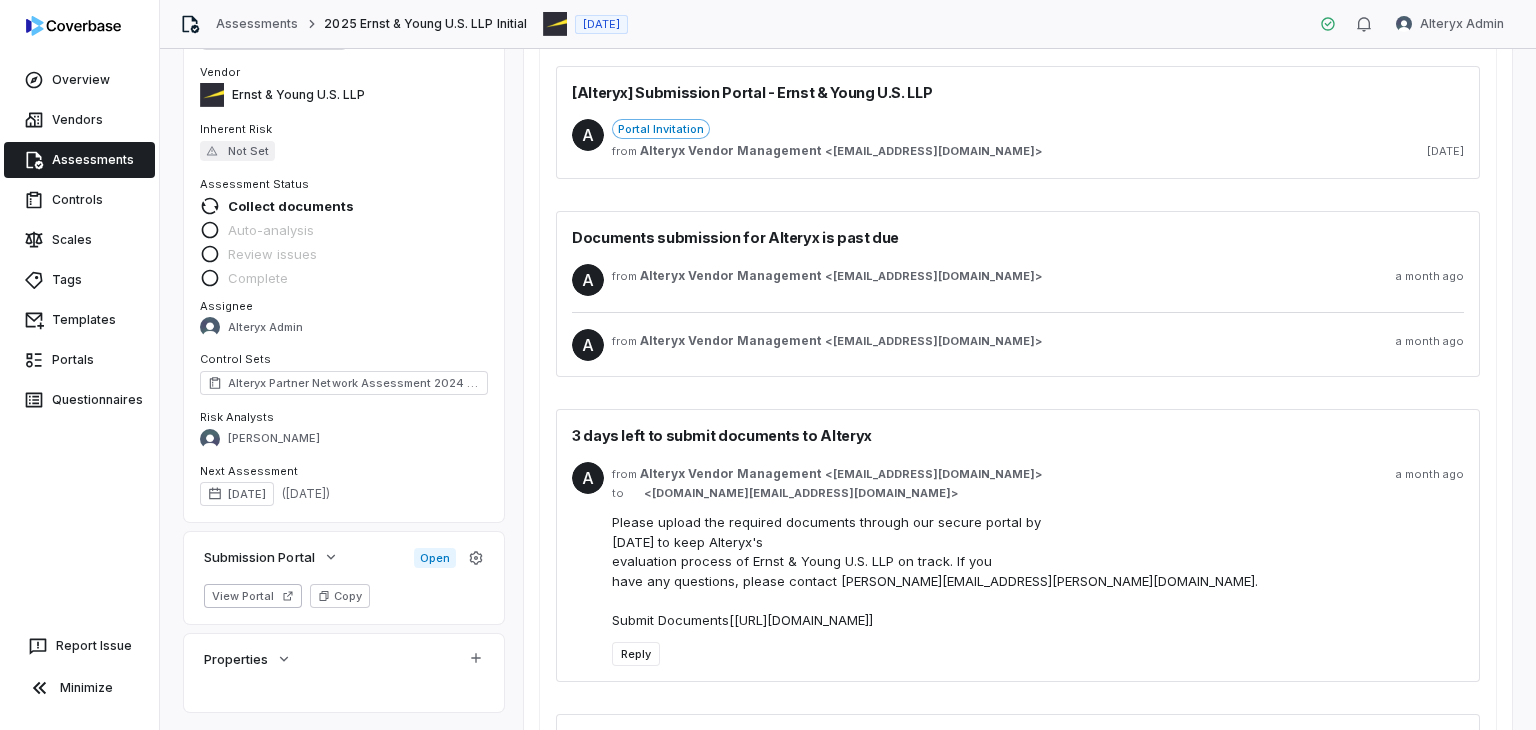 click on "A from Alteryx Vendor Management   < vendorsecurityrisk@alteryx.com > a month ago" at bounding box center [1018, 345] 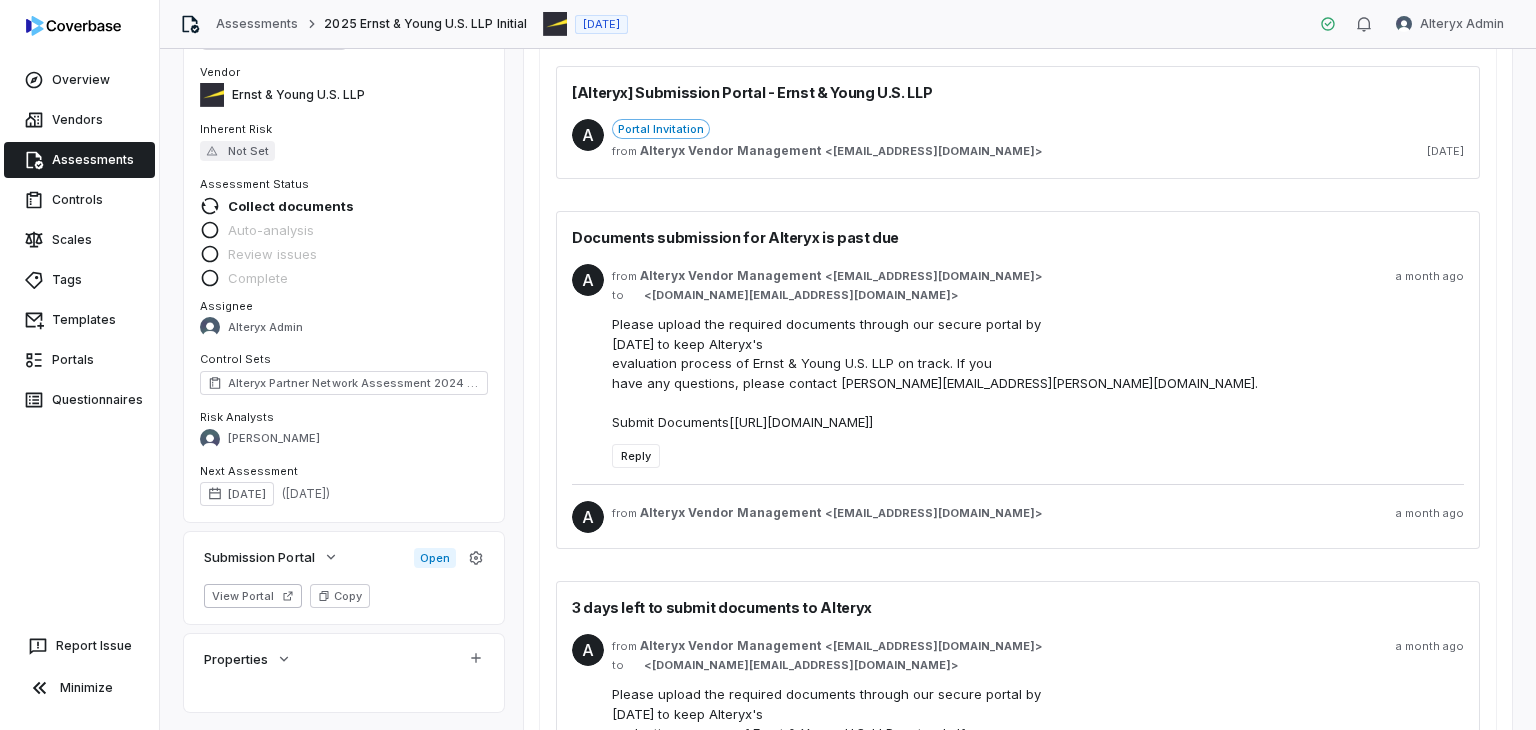 click on "Alteryx Vendor Management   < vendorsecurityrisk@alteryx.com >" at bounding box center (841, 151) 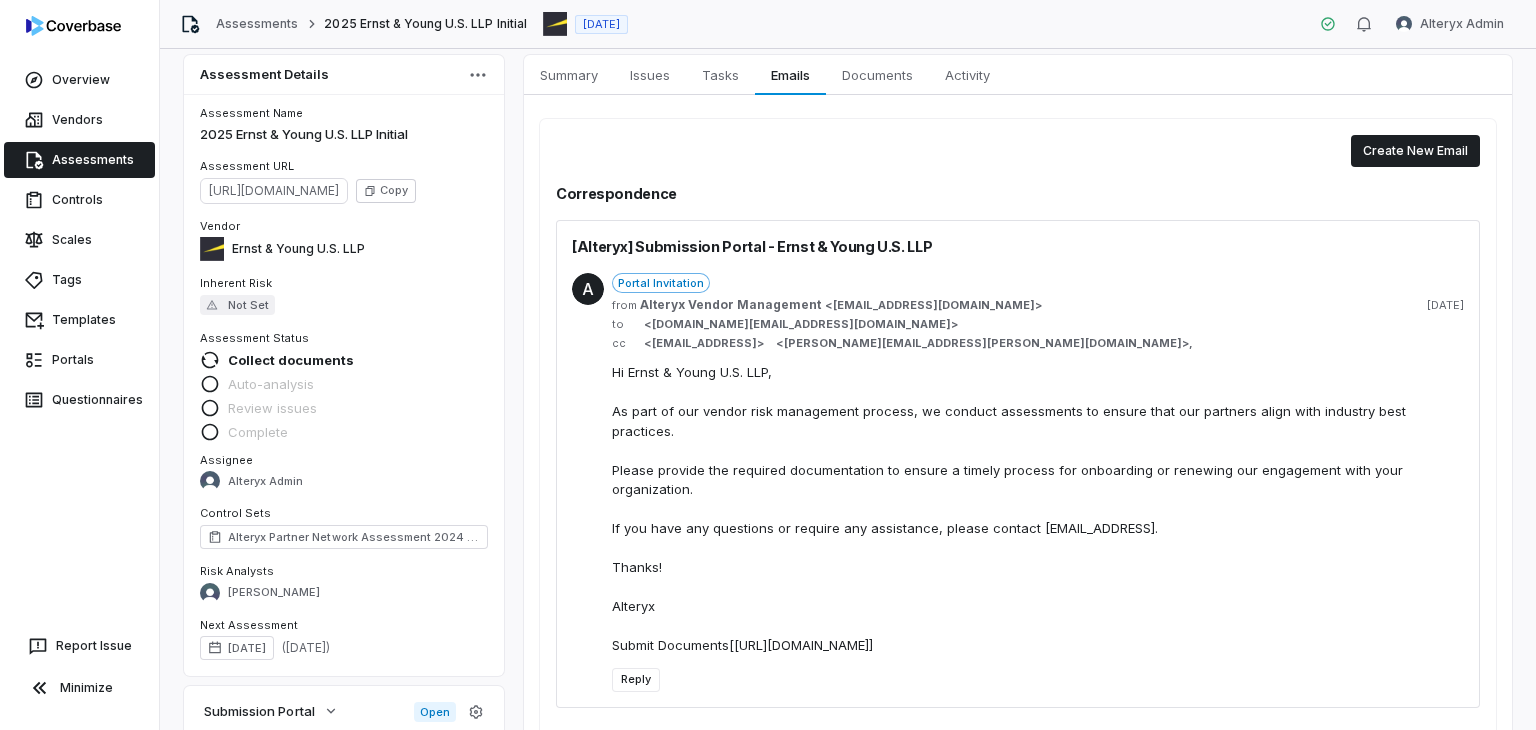 scroll, scrollTop: 0, scrollLeft: 0, axis: both 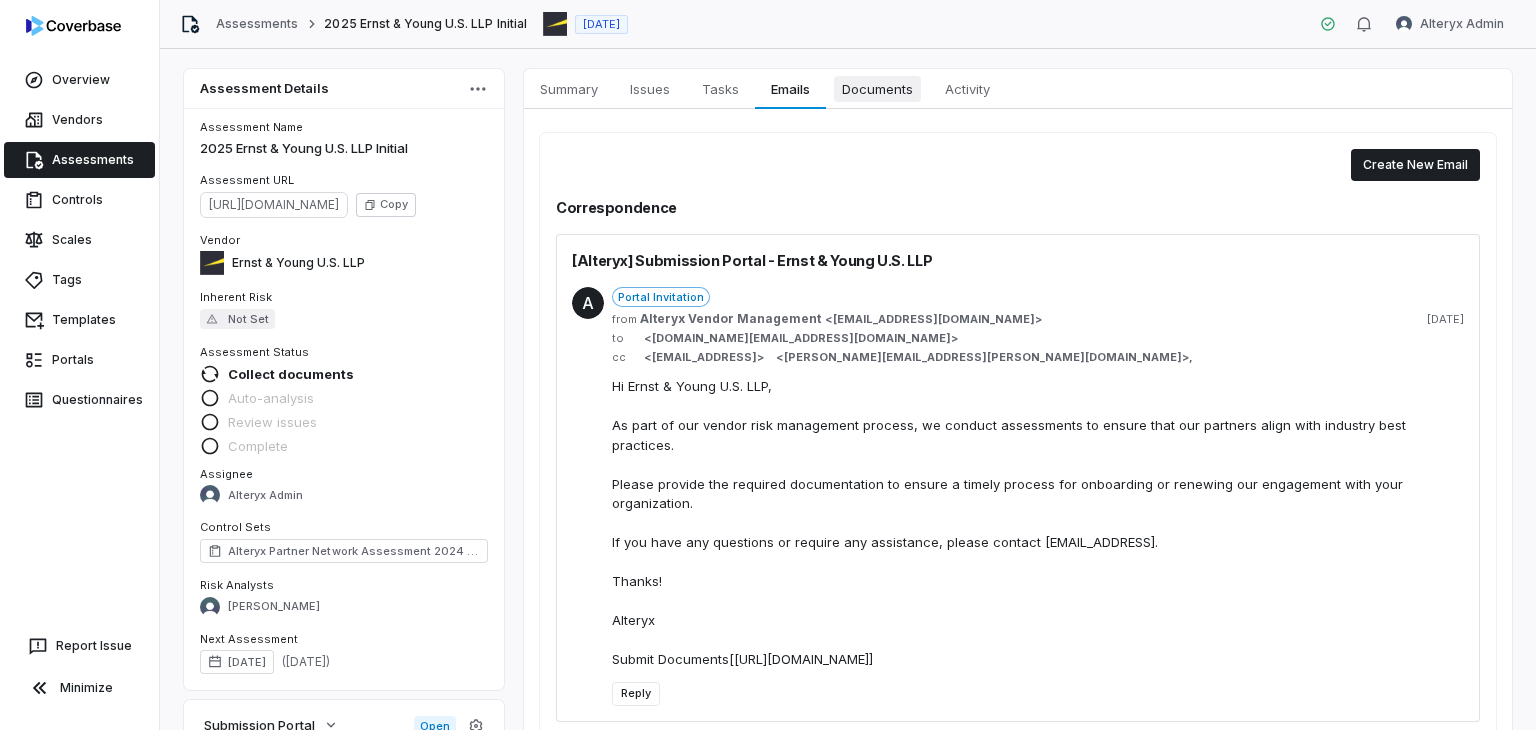 click on "Documents" at bounding box center [877, 89] 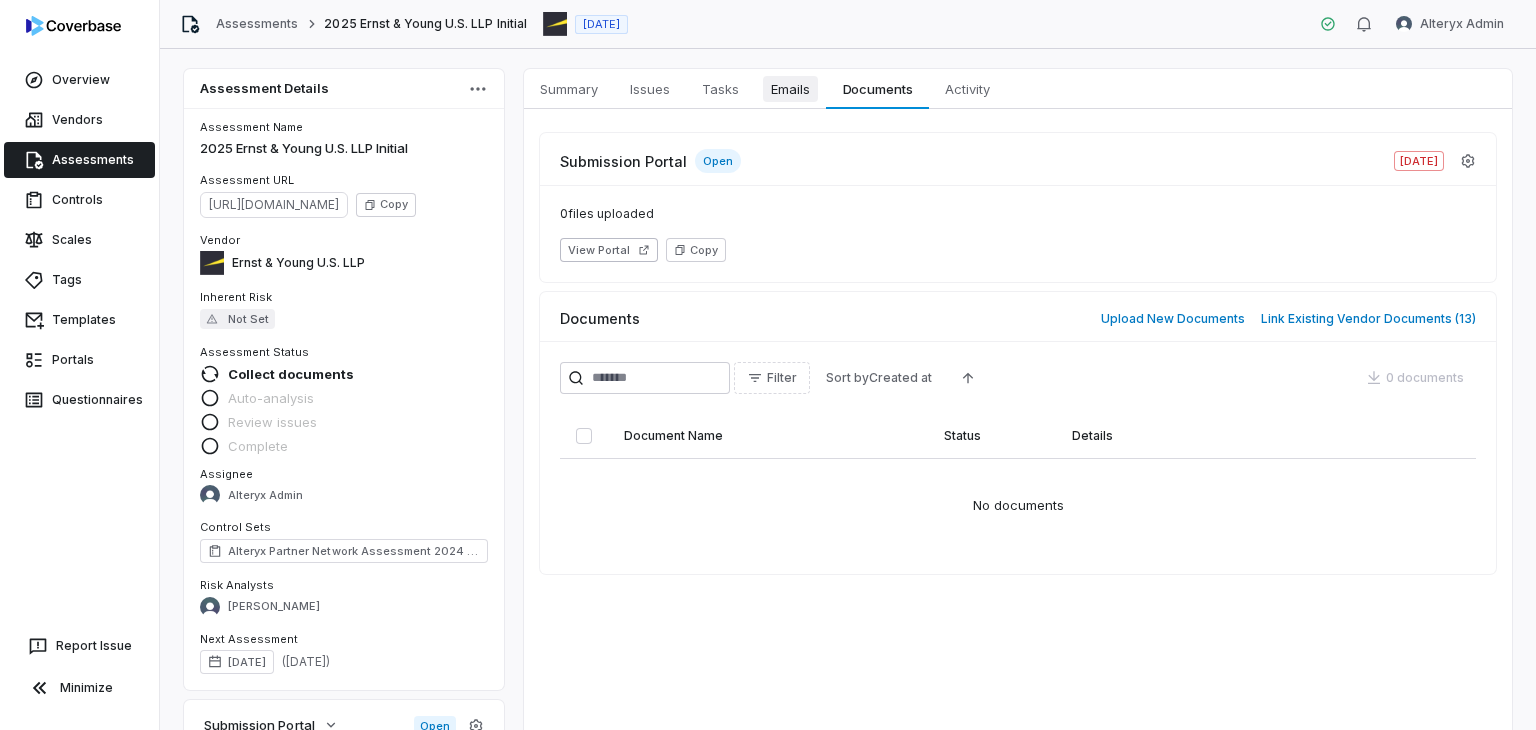 click on "Emails" at bounding box center [790, 89] 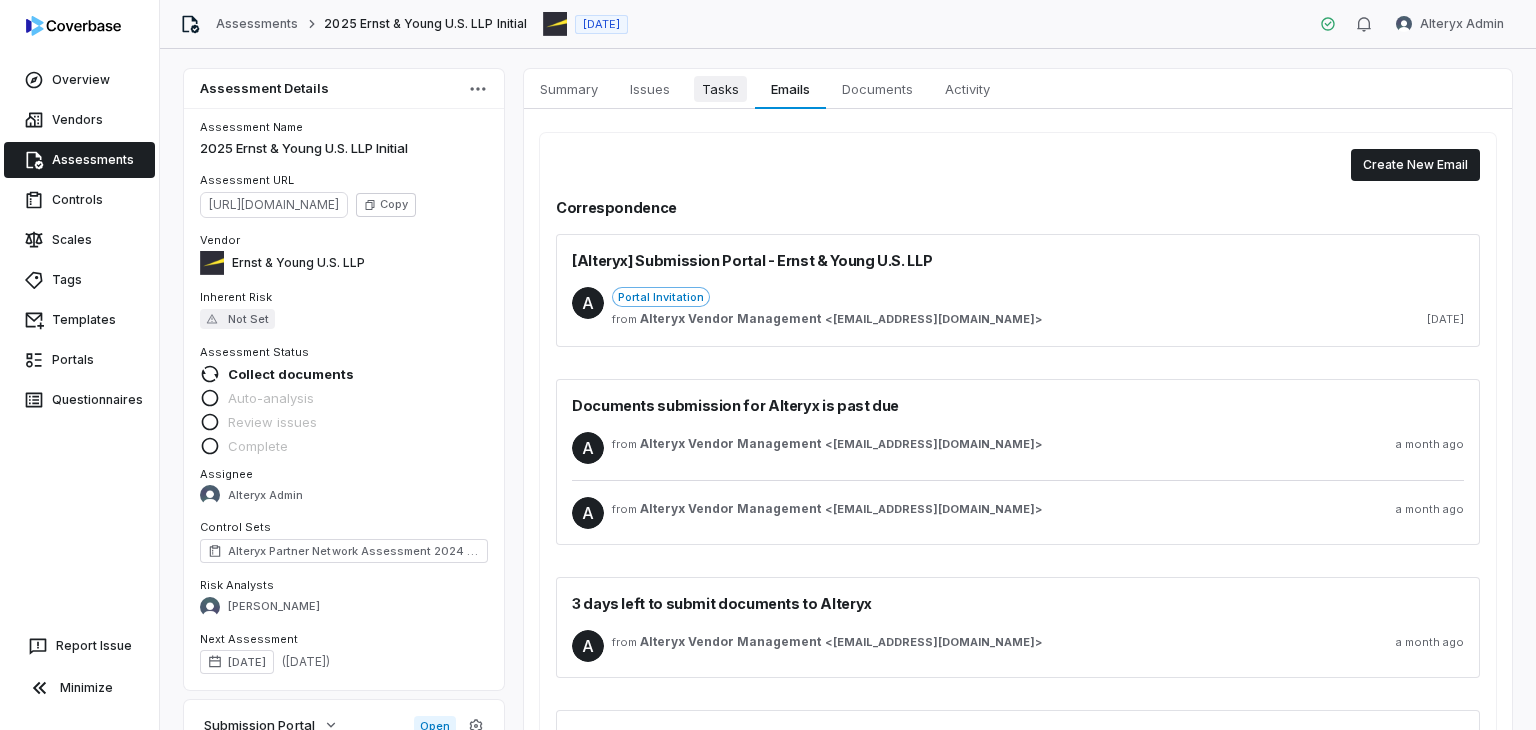 click on "Tasks" at bounding box center [720, 89] 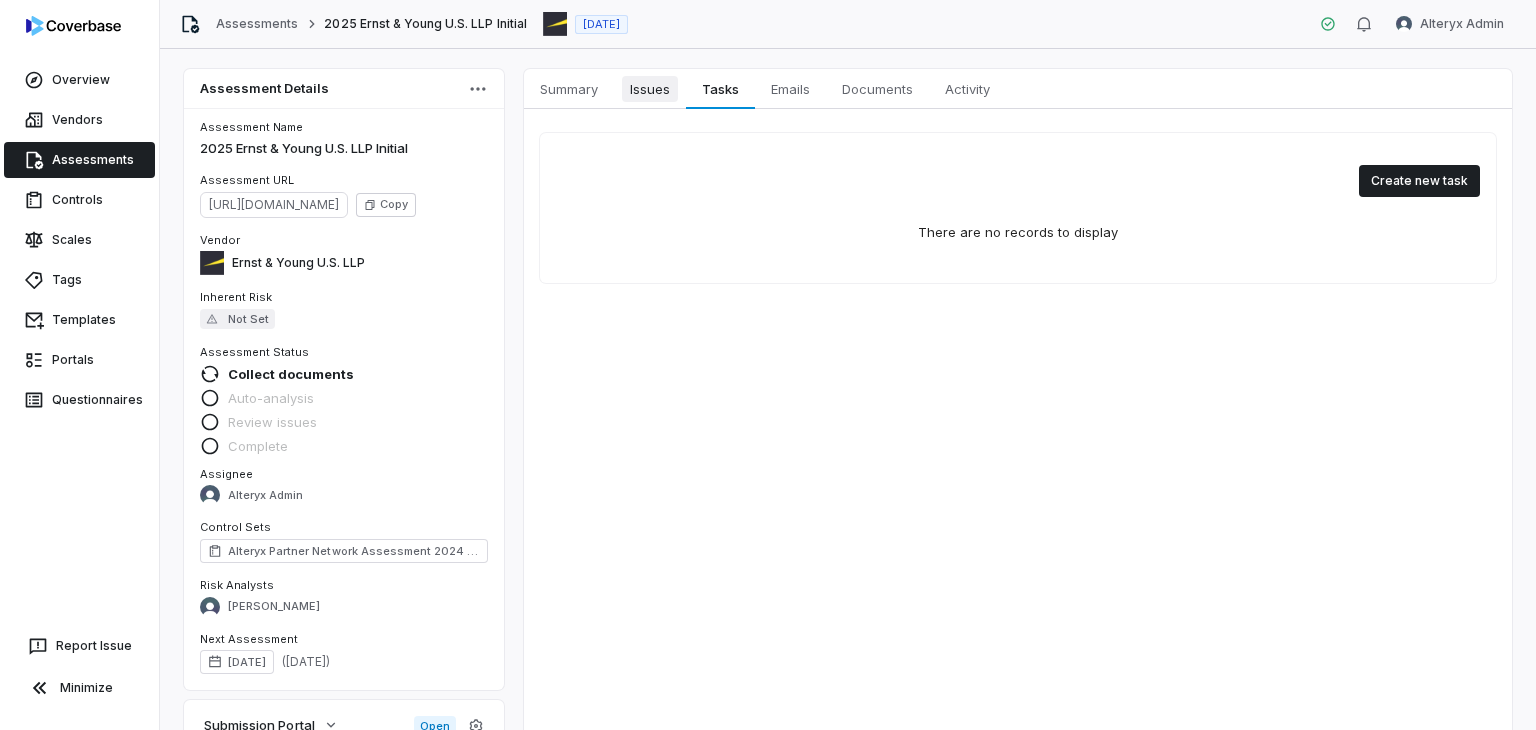 click on "Issues Issues" at bounding box center [650, 89] 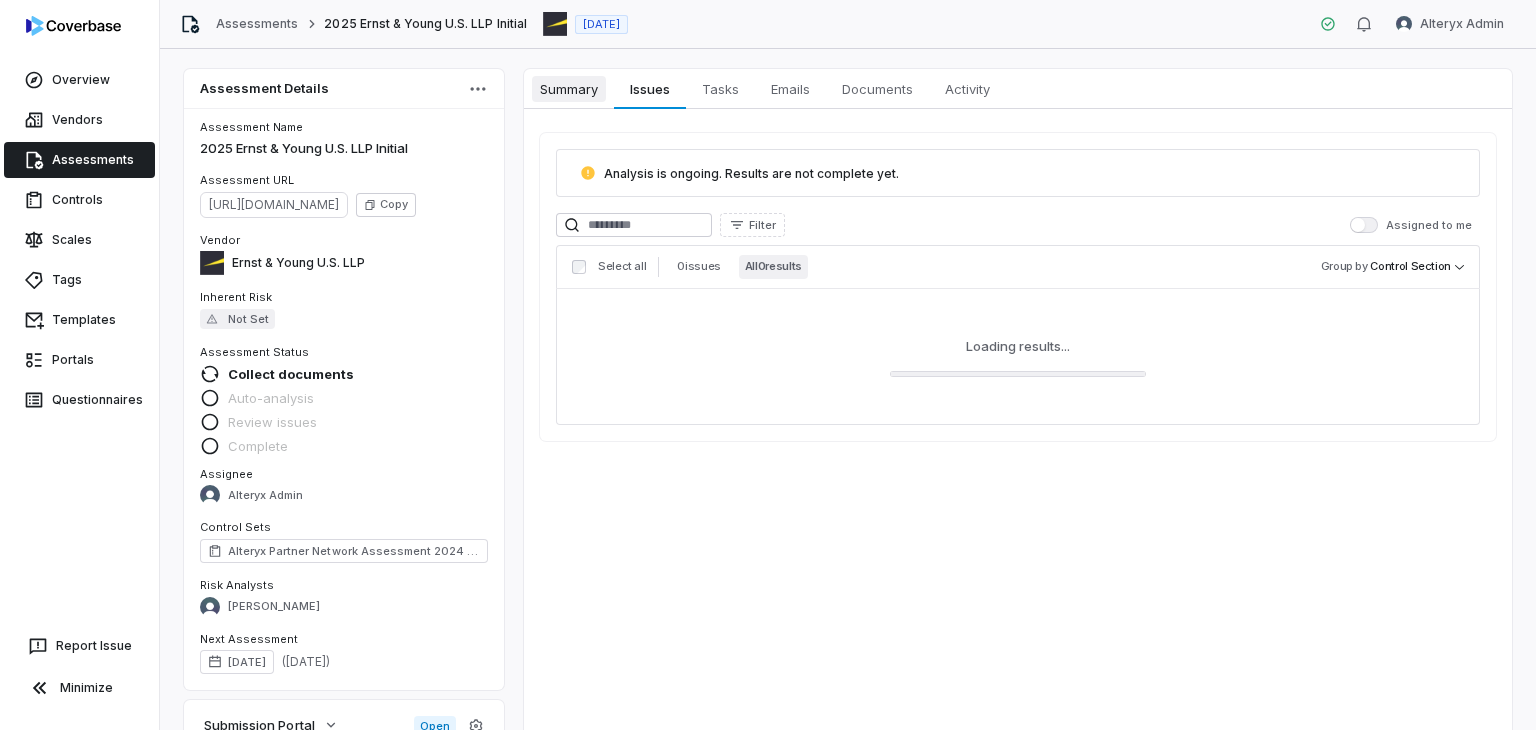 click on "Summary" at bounding box center [569, 89] 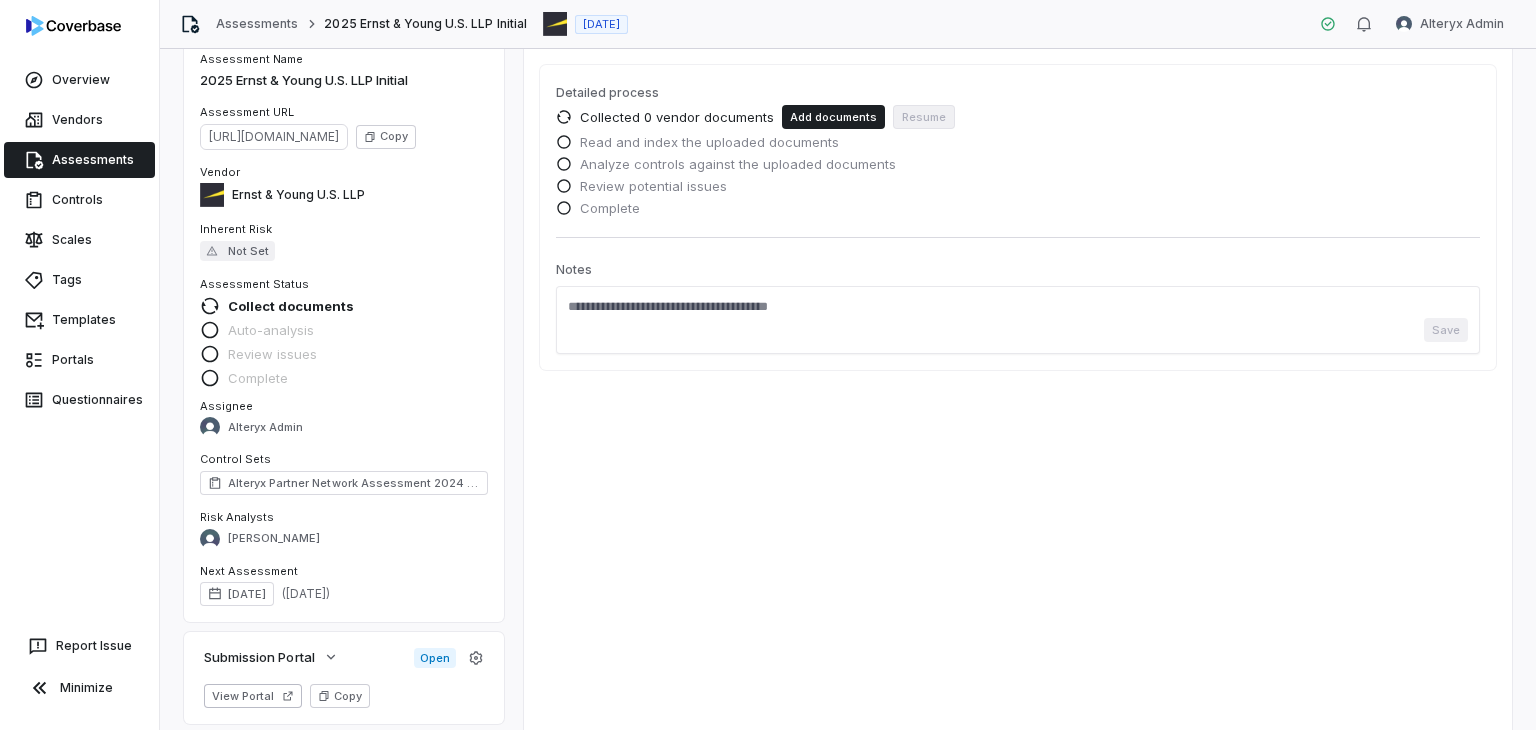 scroll, scrollTop: 0, scrollLeft: 0, axis: both 